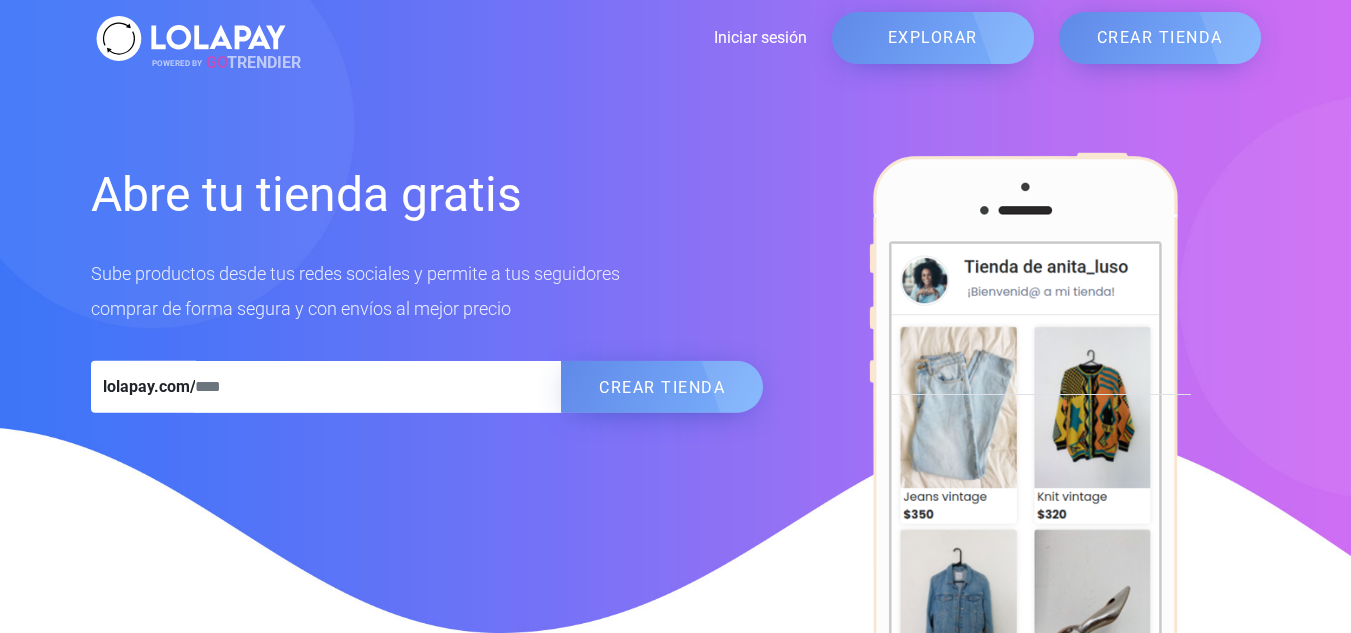 scroll, scrollTop: 0, scrollLeft: 0, axis: both 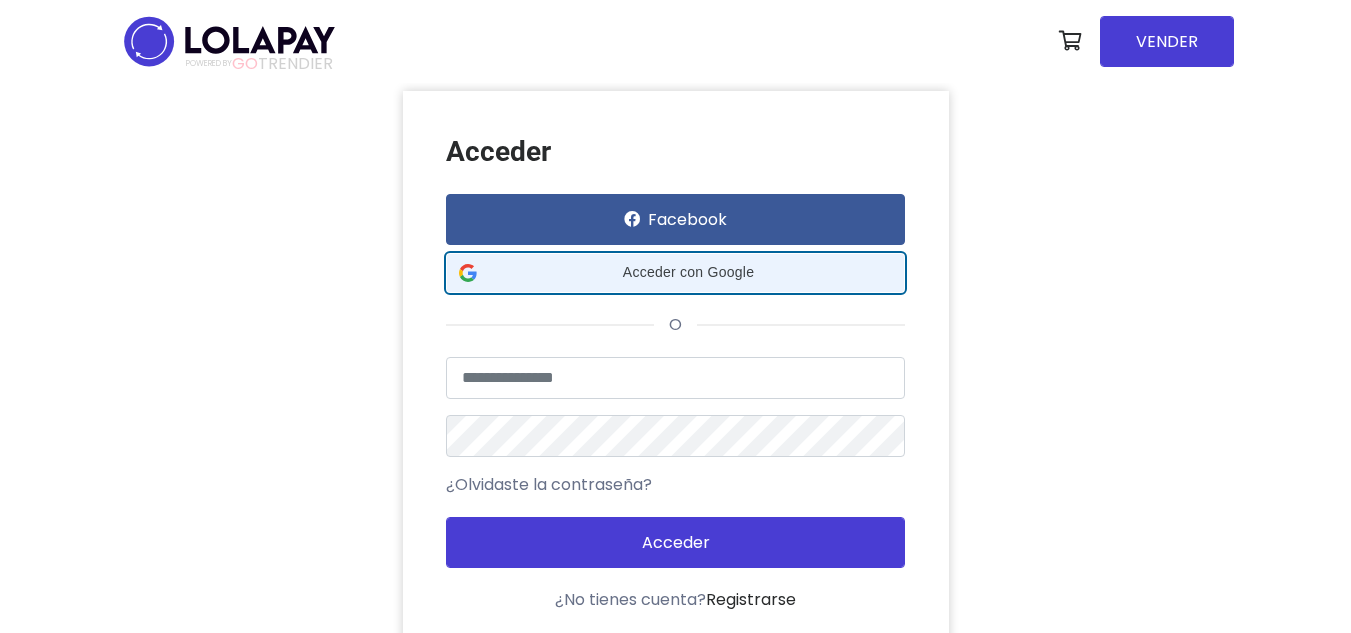 click on "Acceder con Google Acceder con Google. Se abre en una pestaña nueva" at bounding box center (675, 273) 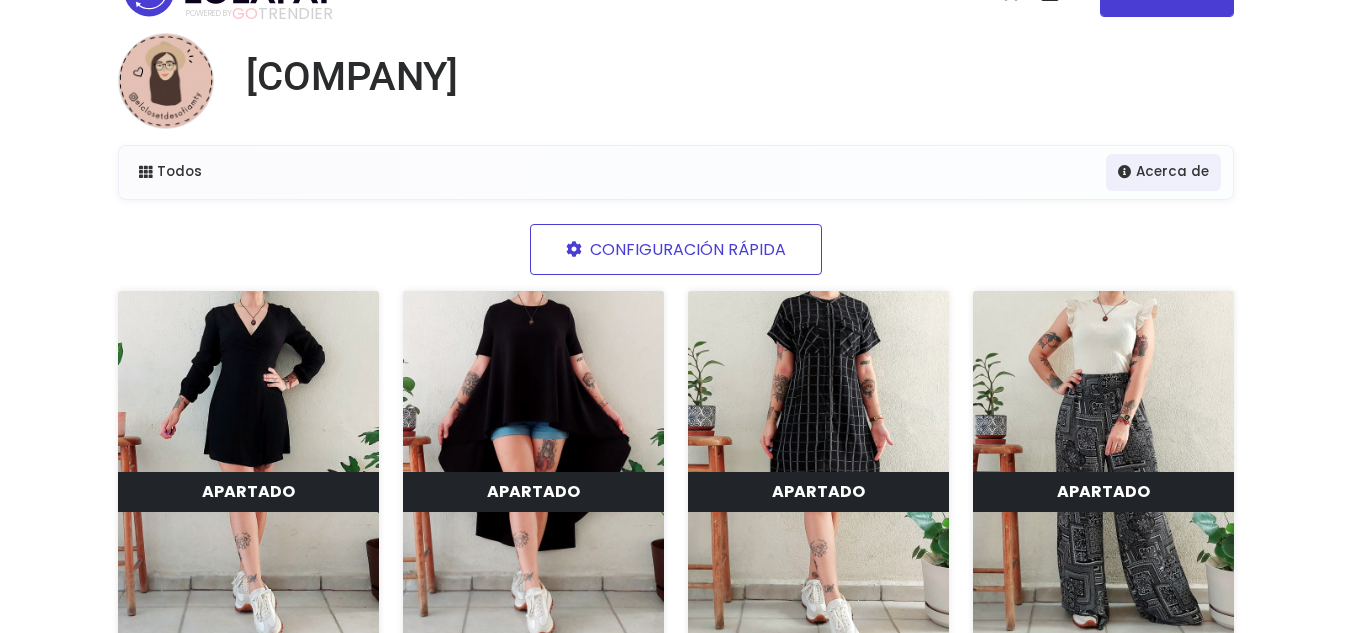 scroll, scrollTop: 0, scrollLeft: 0, axis: both 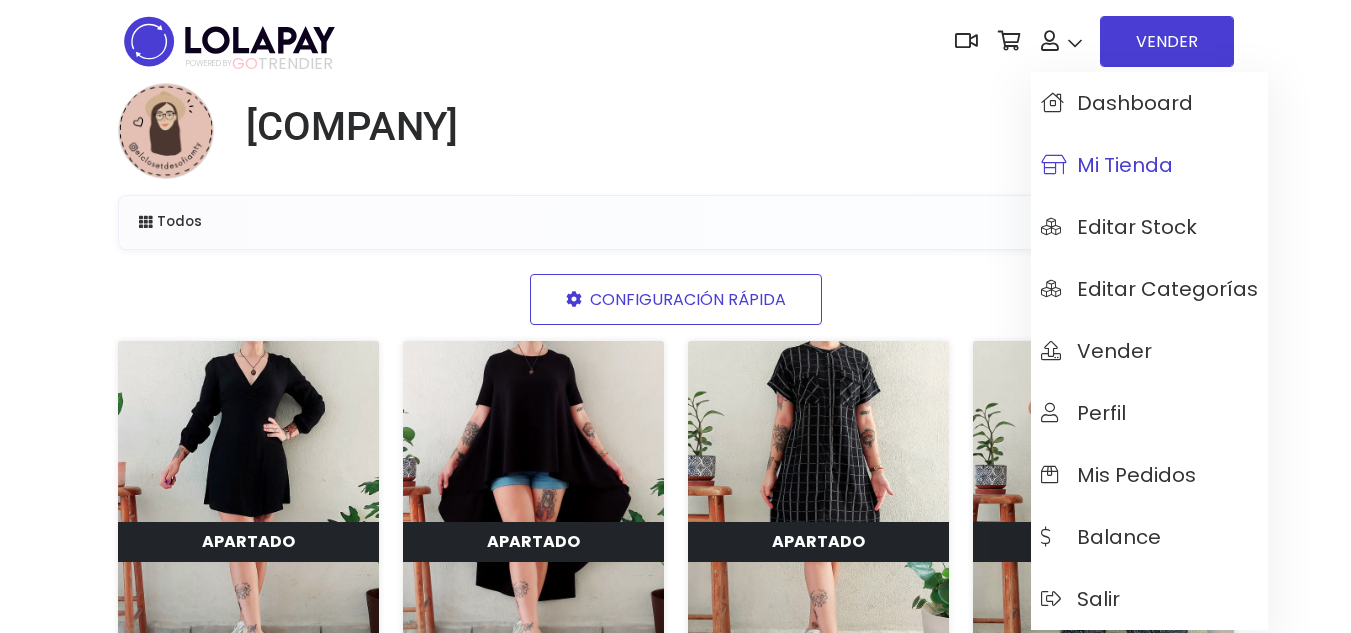click on "Mi tienda" at bounding box center [1107, 165] 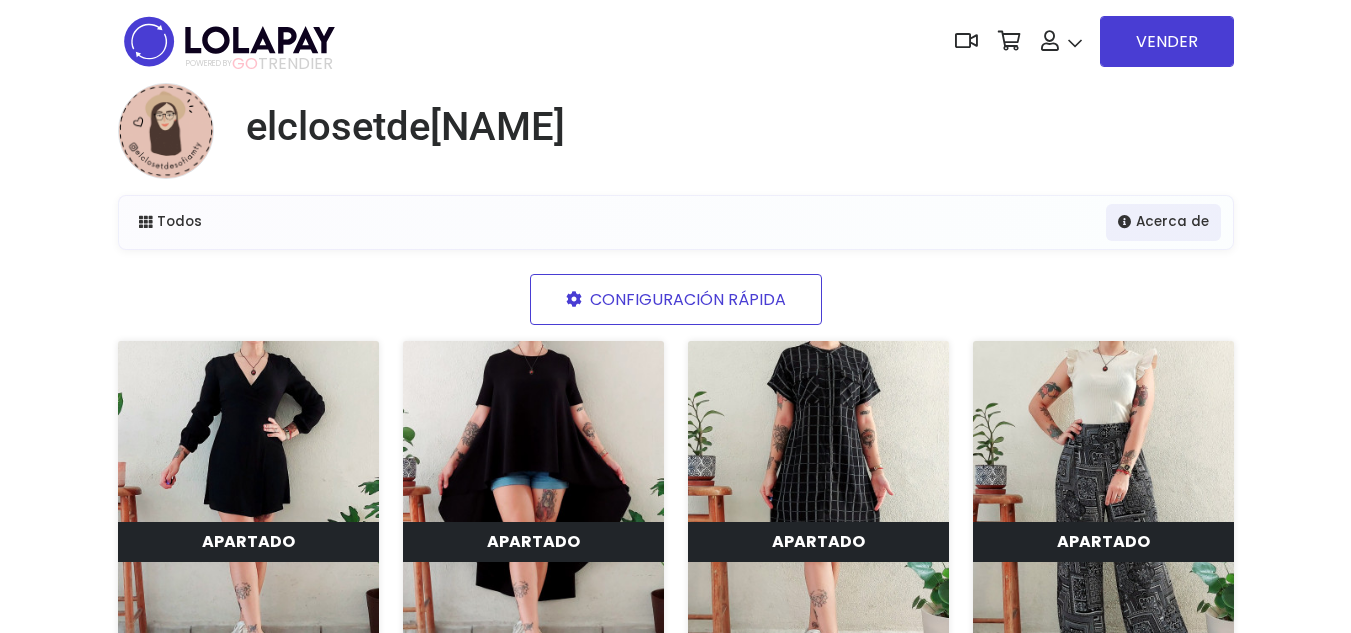 scroll, scrollTop: 0, scrollLeft: 0, axis: both 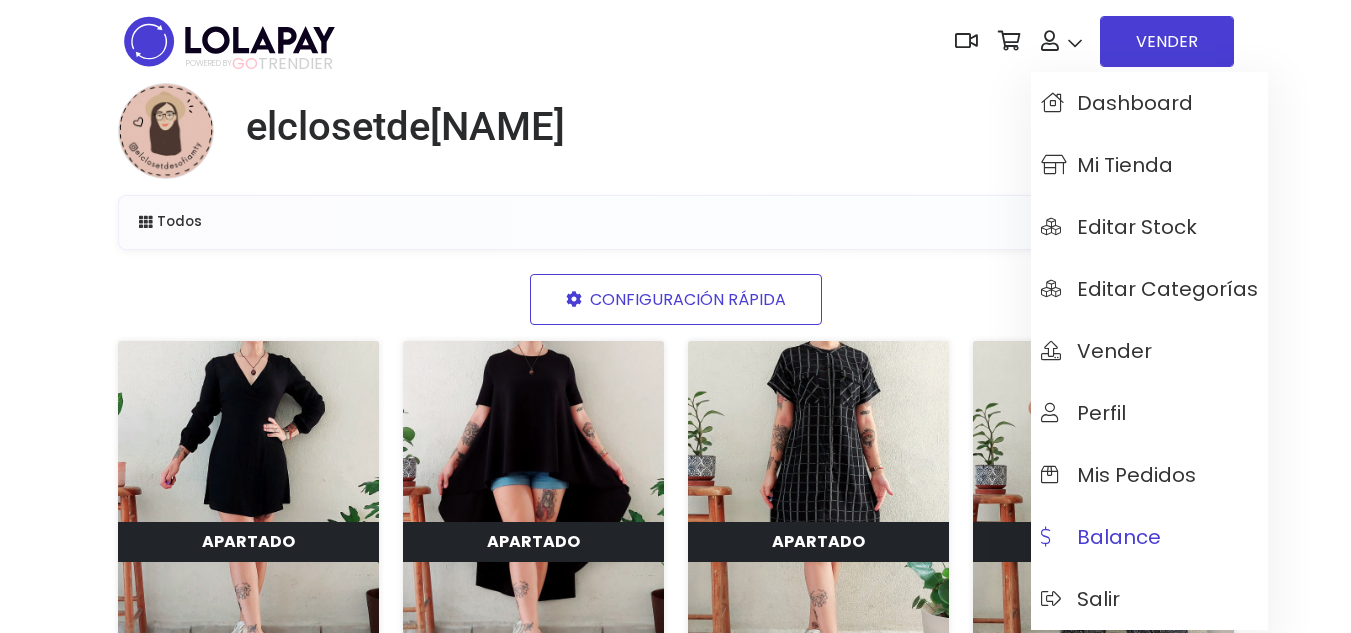 click on "Balance" at bounding box center (1101, 537) 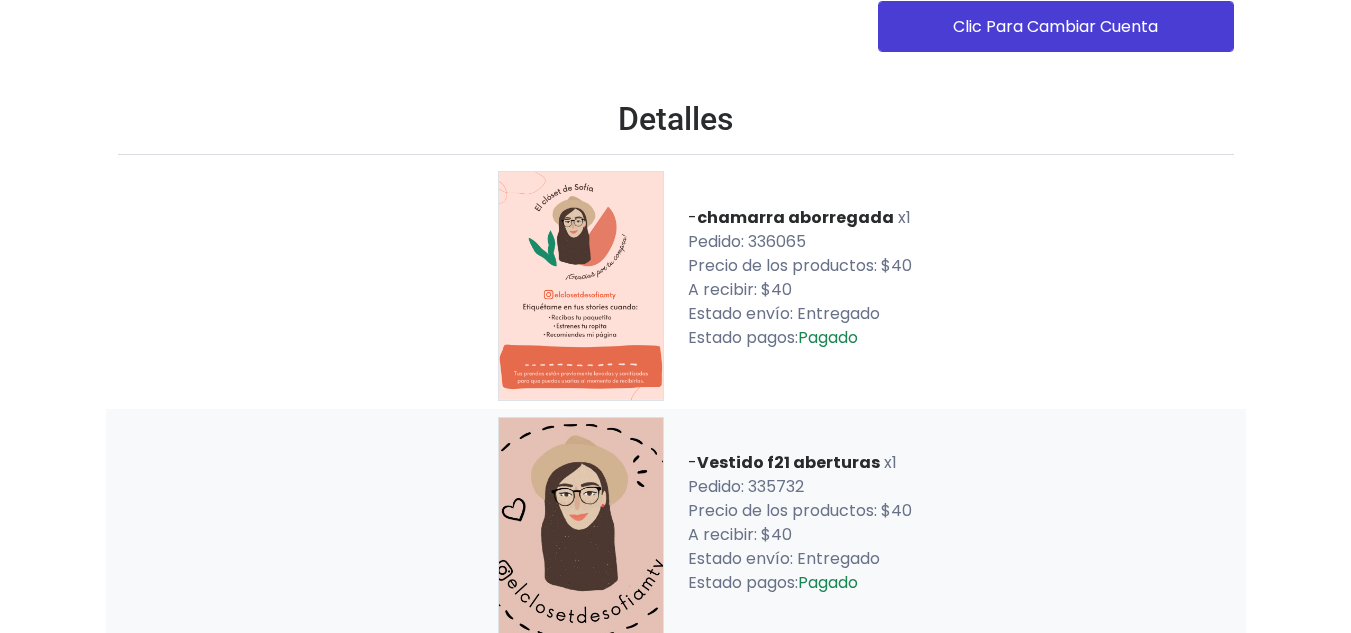 scroll, scrollTop: 0, scrollLeft: 0, axis: both 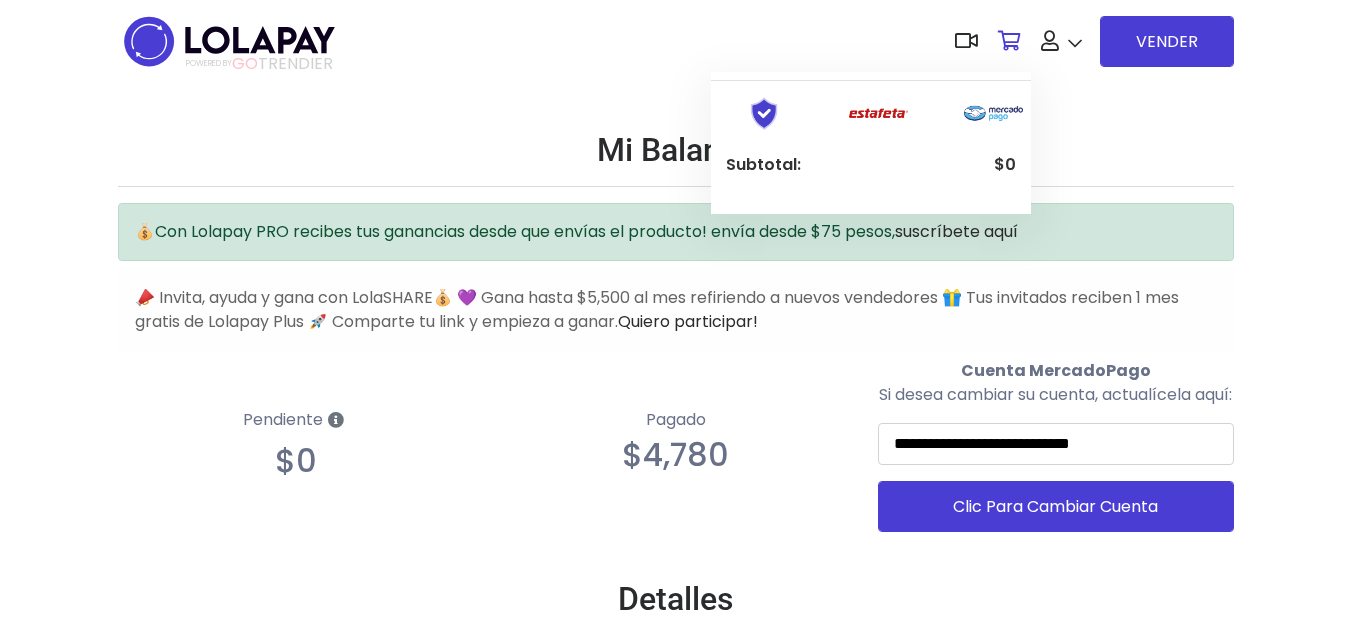 click at bounding box center (1009, 41) 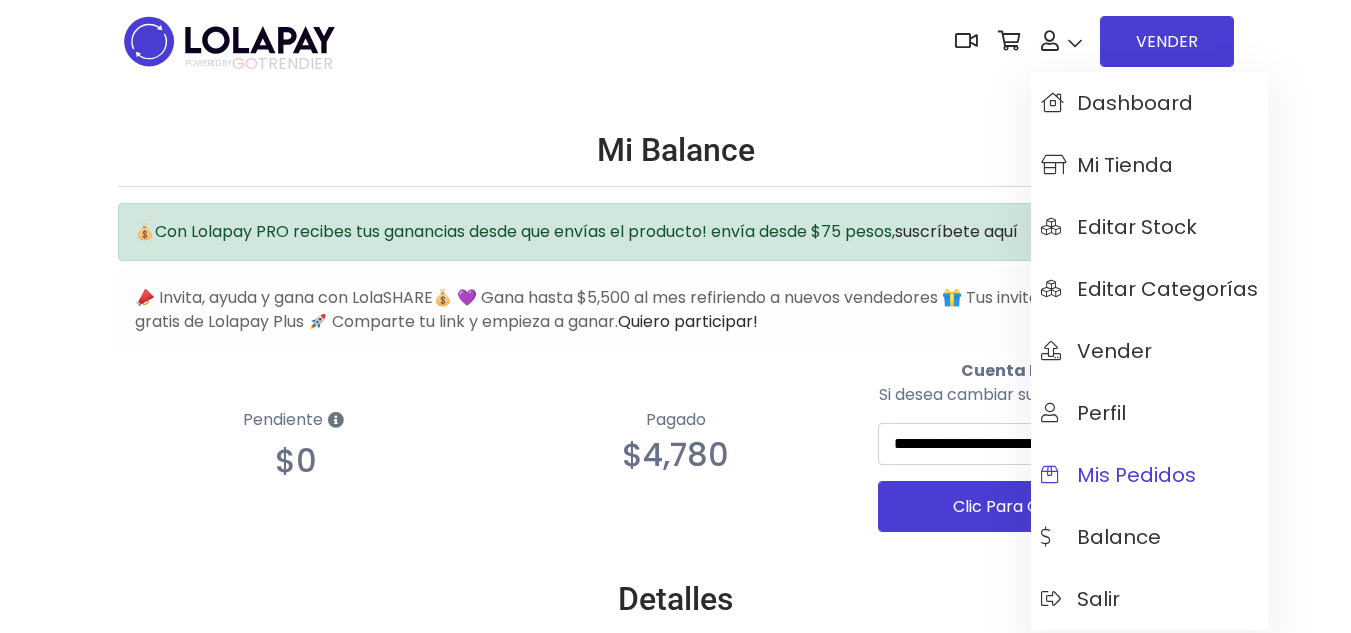 click on "Mis pedidos" at bounding box center [1118, 475] 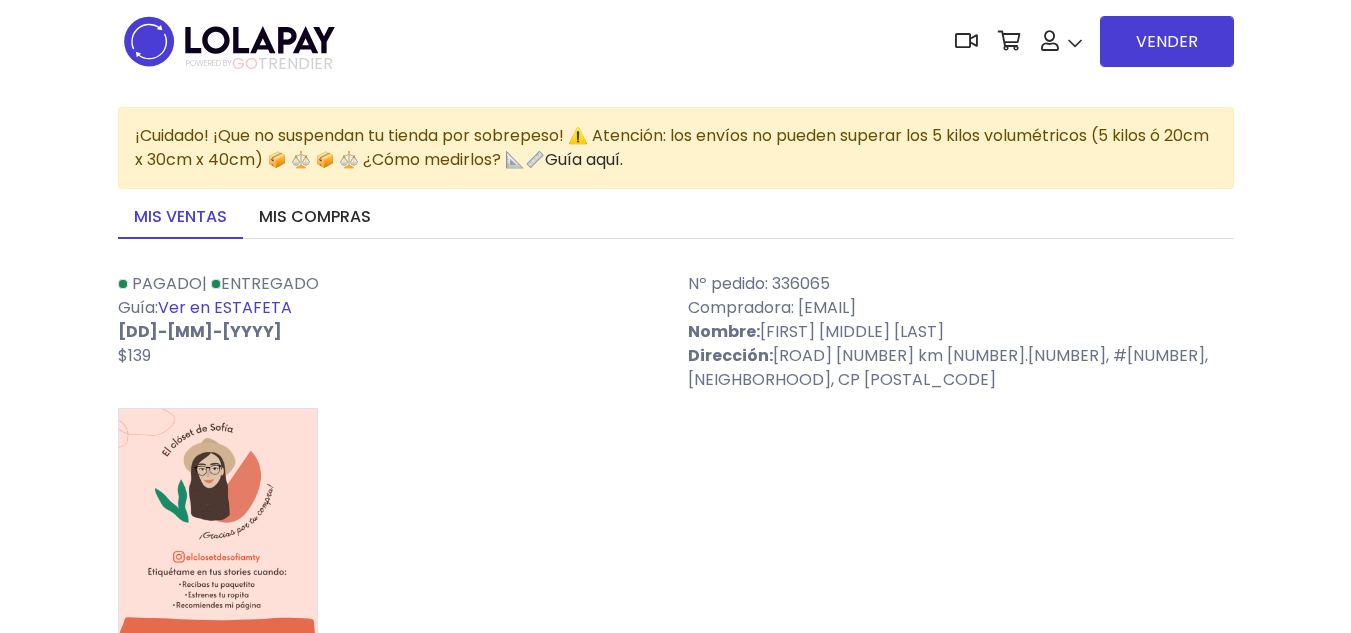 scroll, scrollTop: 0, scrollLeft: 0, axis: both 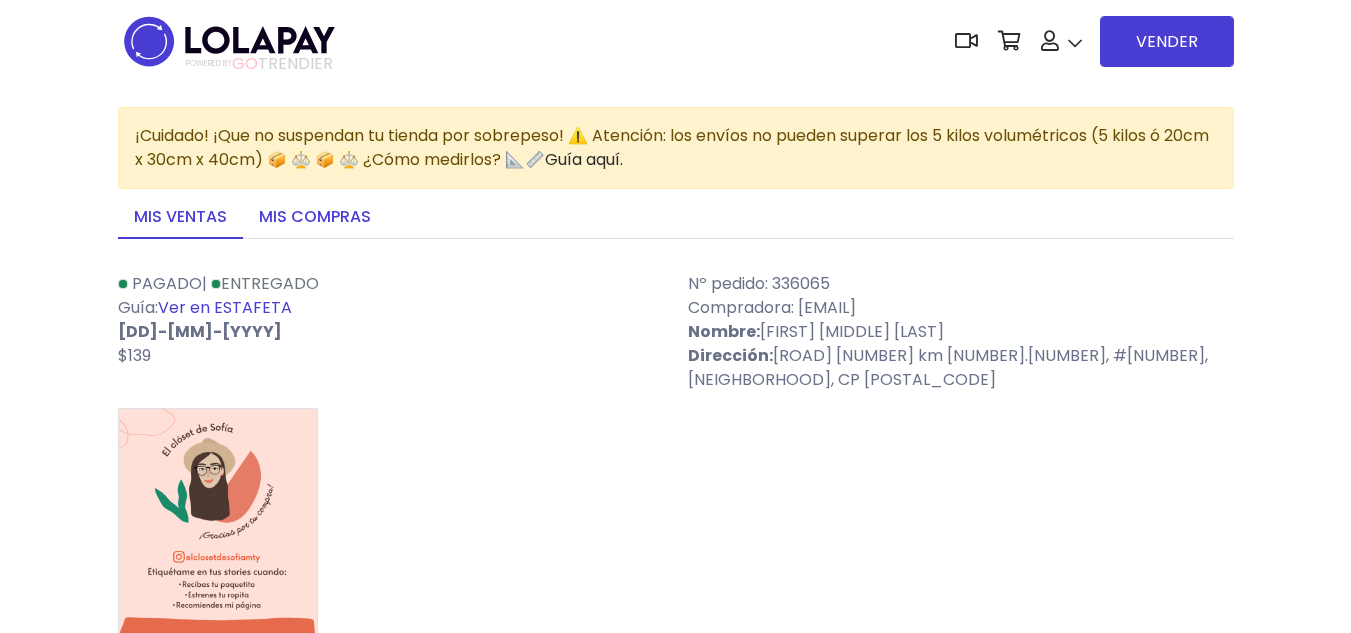 click on "Mis compras" at bounding box center [315, 218] 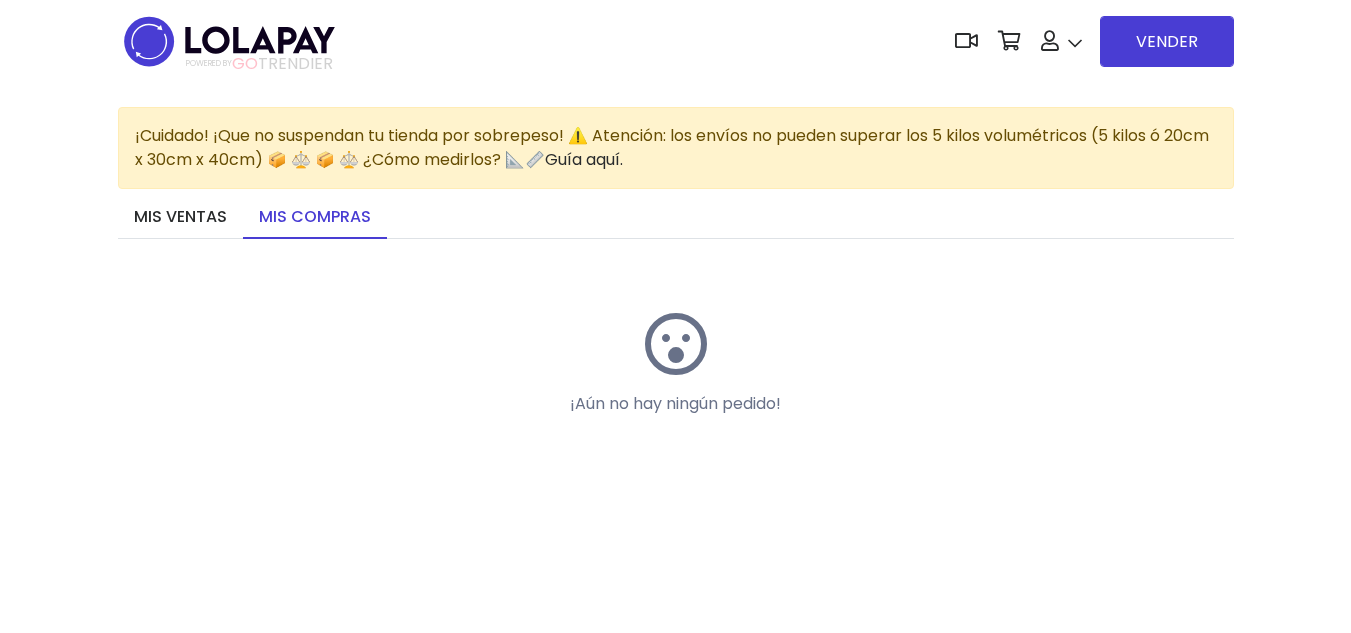 scroll, scrollTop: 0, scrollLeft: 0, axis: both 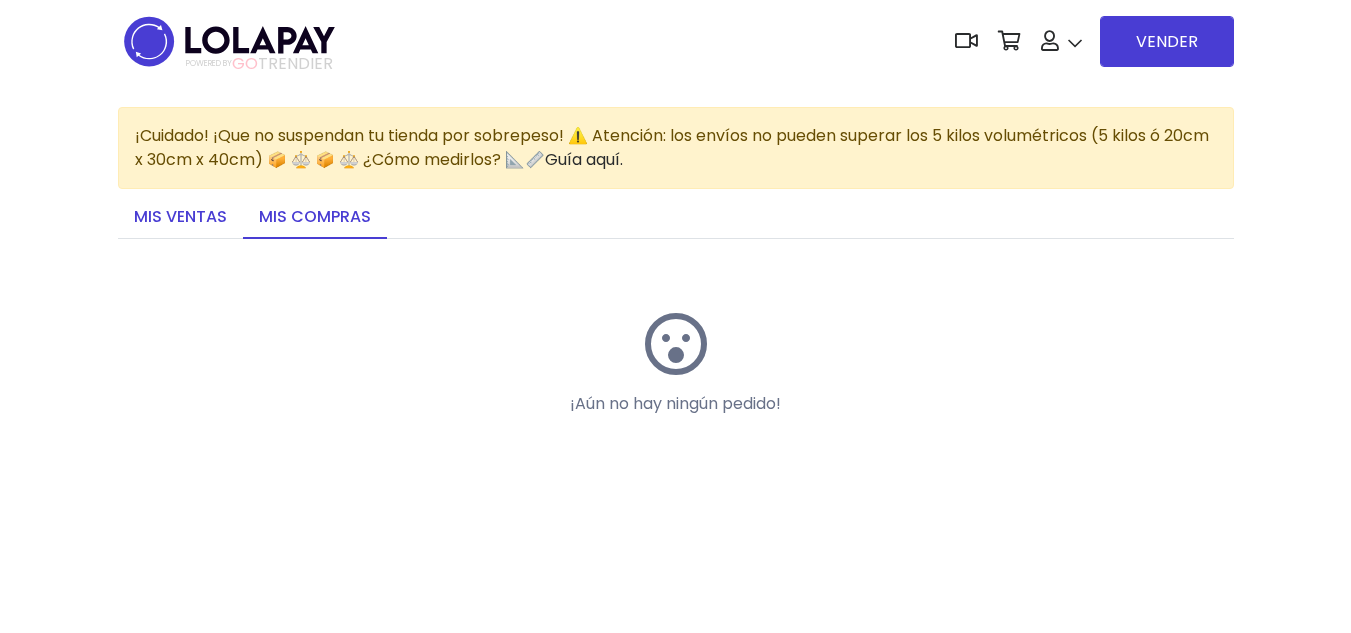 click on "Mis ventas" at bounding box center [180, 218] 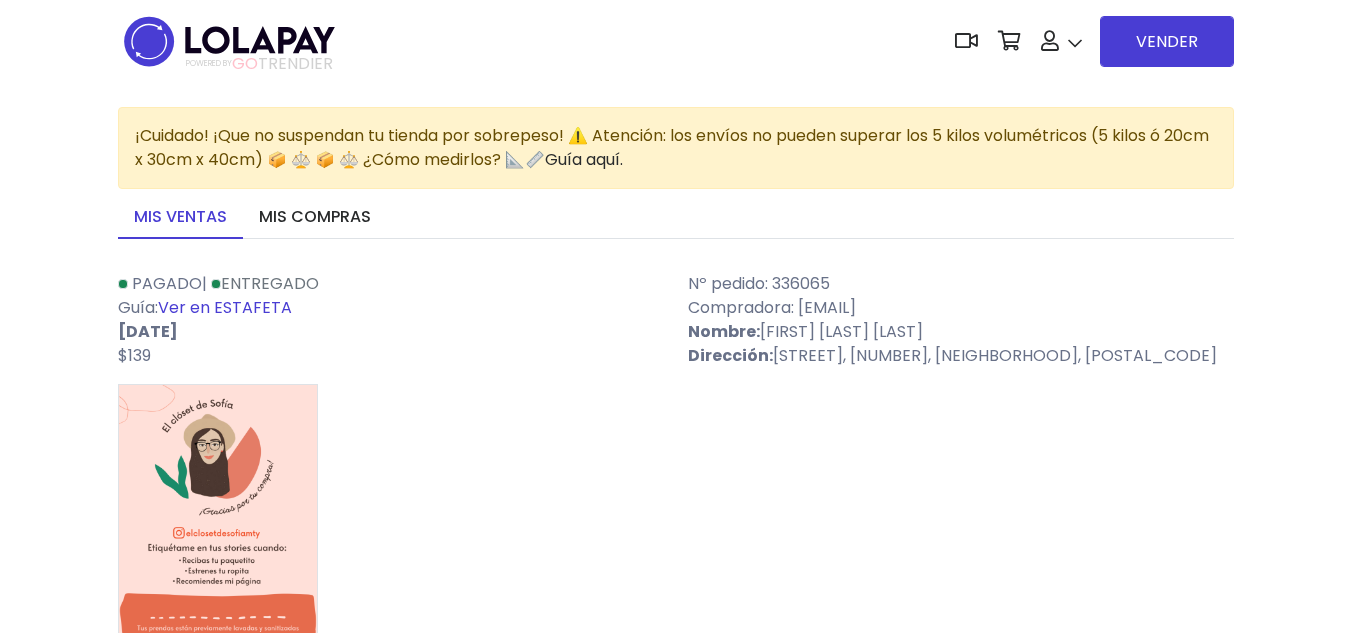 scroll, scrollTop: 0, scrollLeft: 0, axis: both 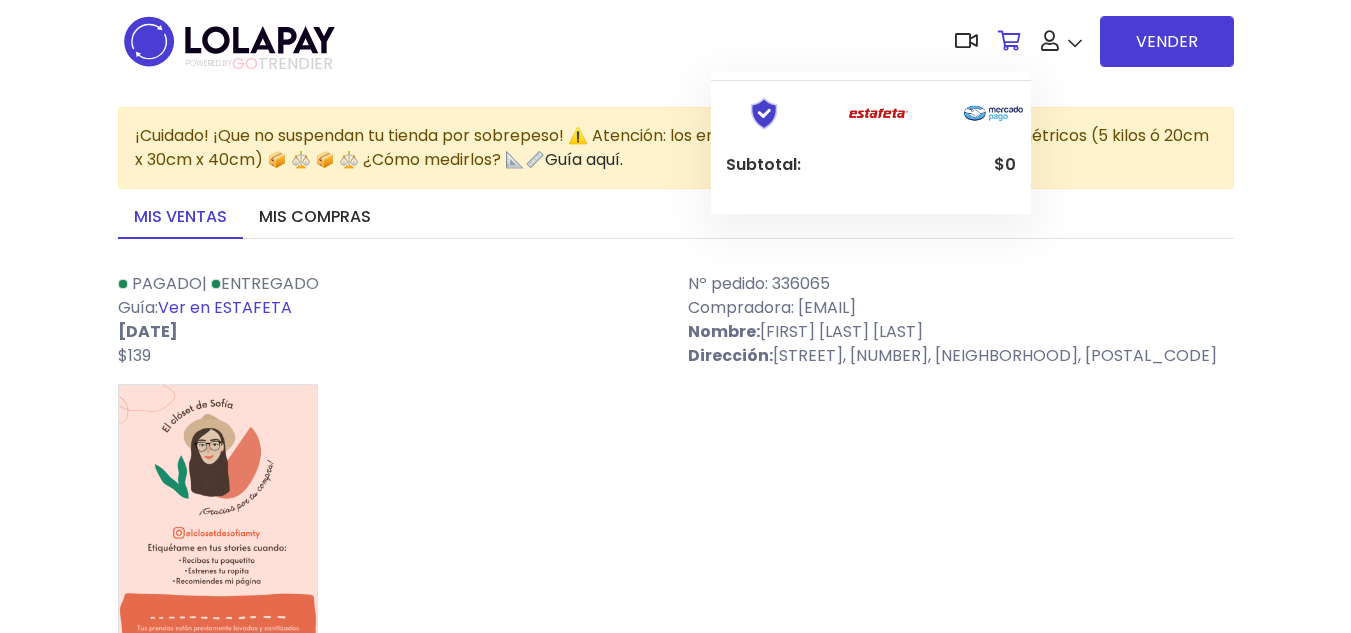 click at bounding box center [878, 113] 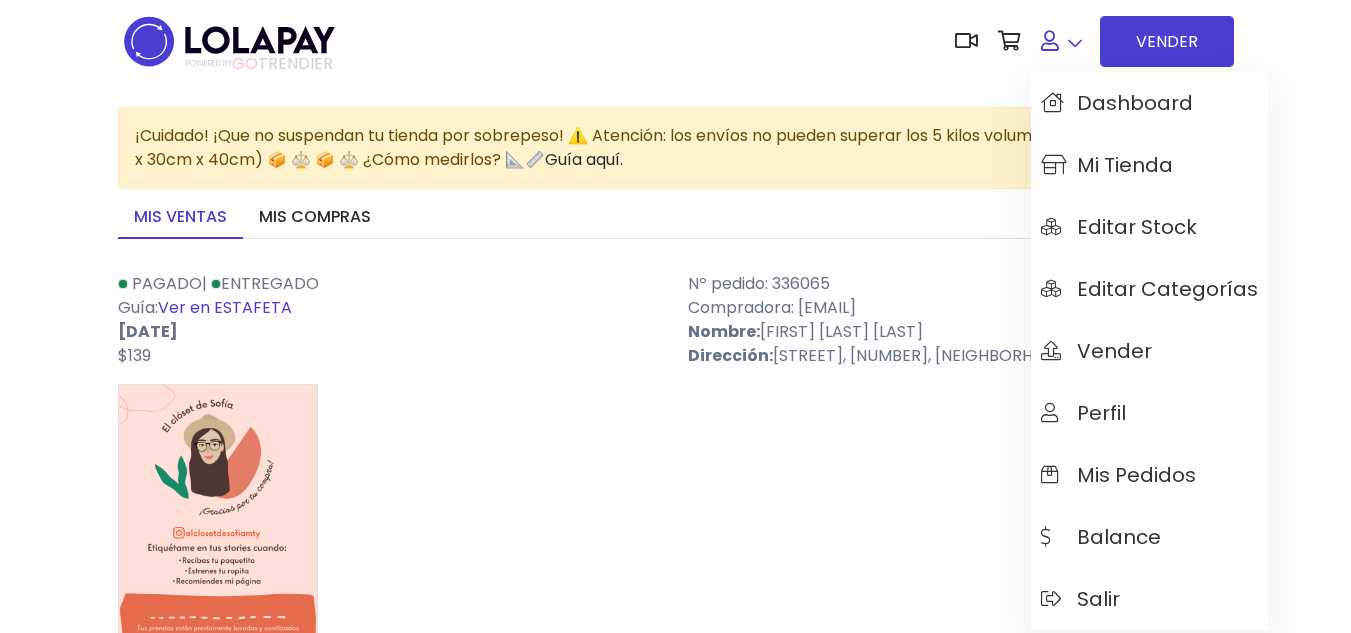 click at bounding box center [1061, 41] 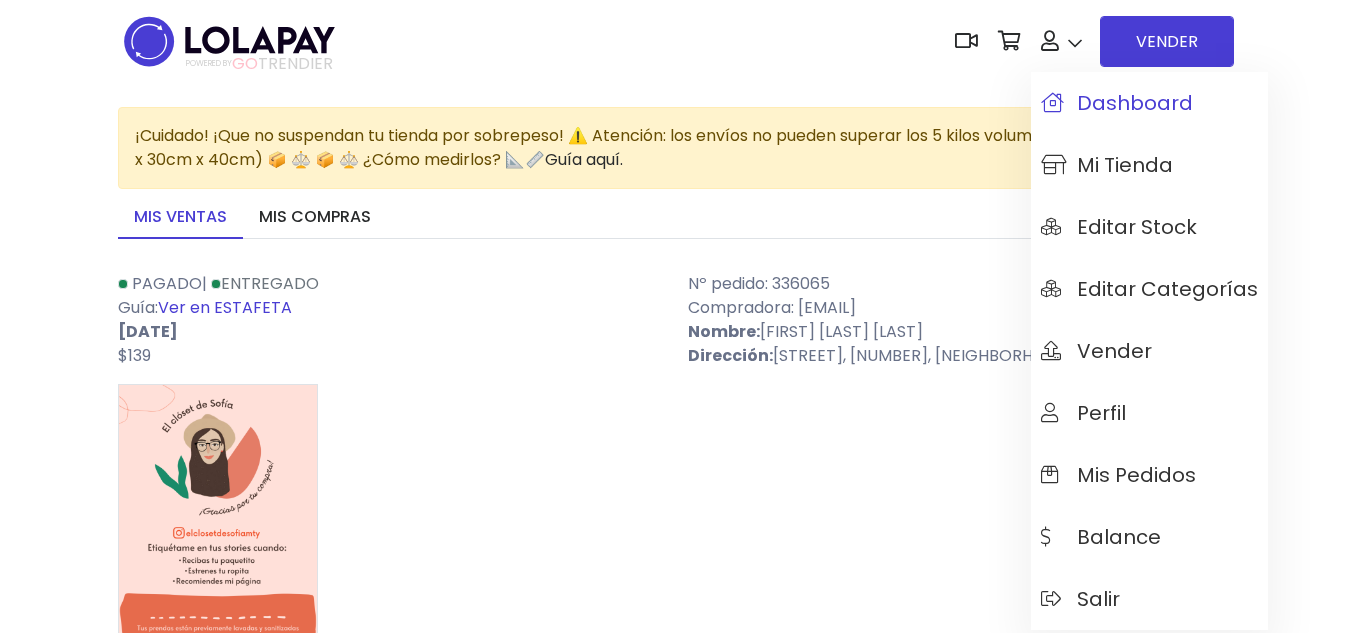 click on "Dashboard" at bounding box center (1117, 103) 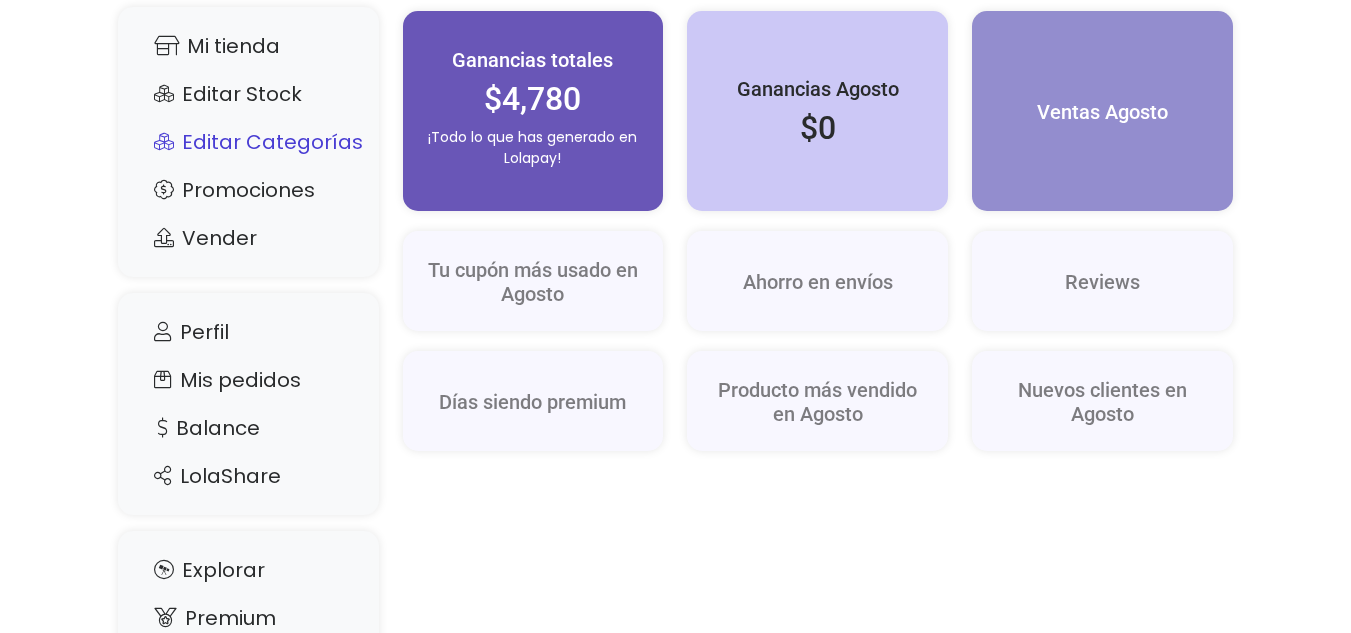 scroll, scrollTop: 0, scrollLeft: 0, axis: both 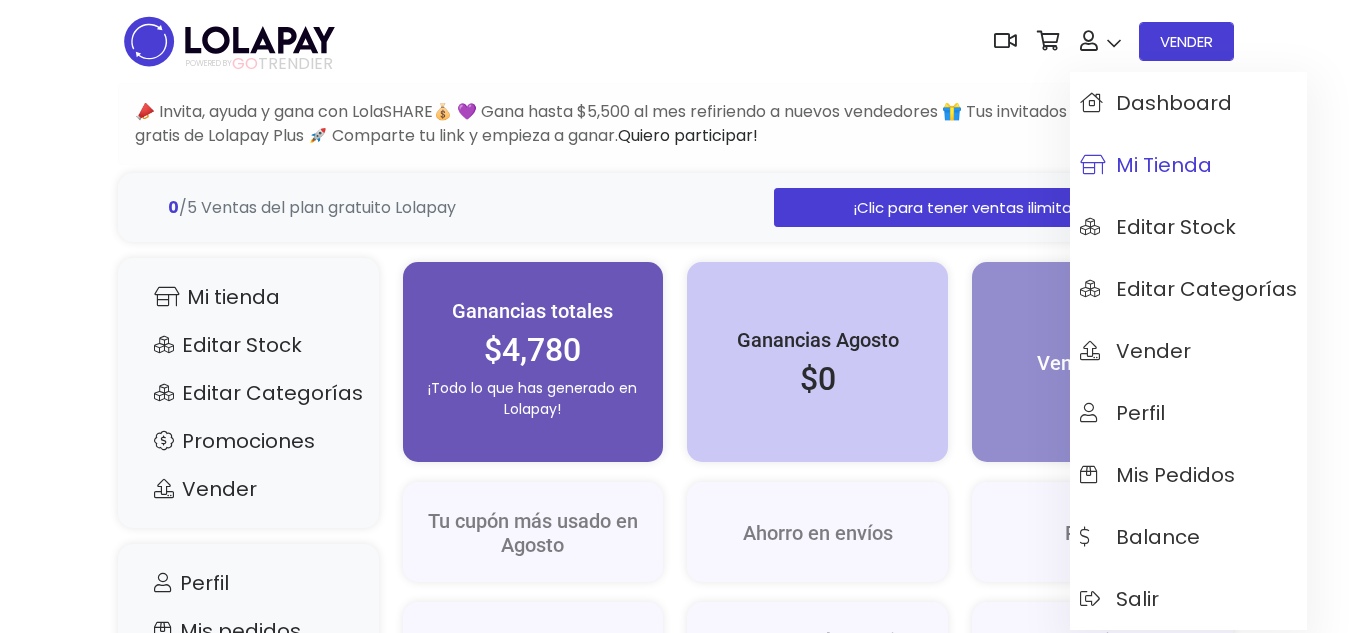 click on "Mi tienda" at bounding box center (1146, 165) 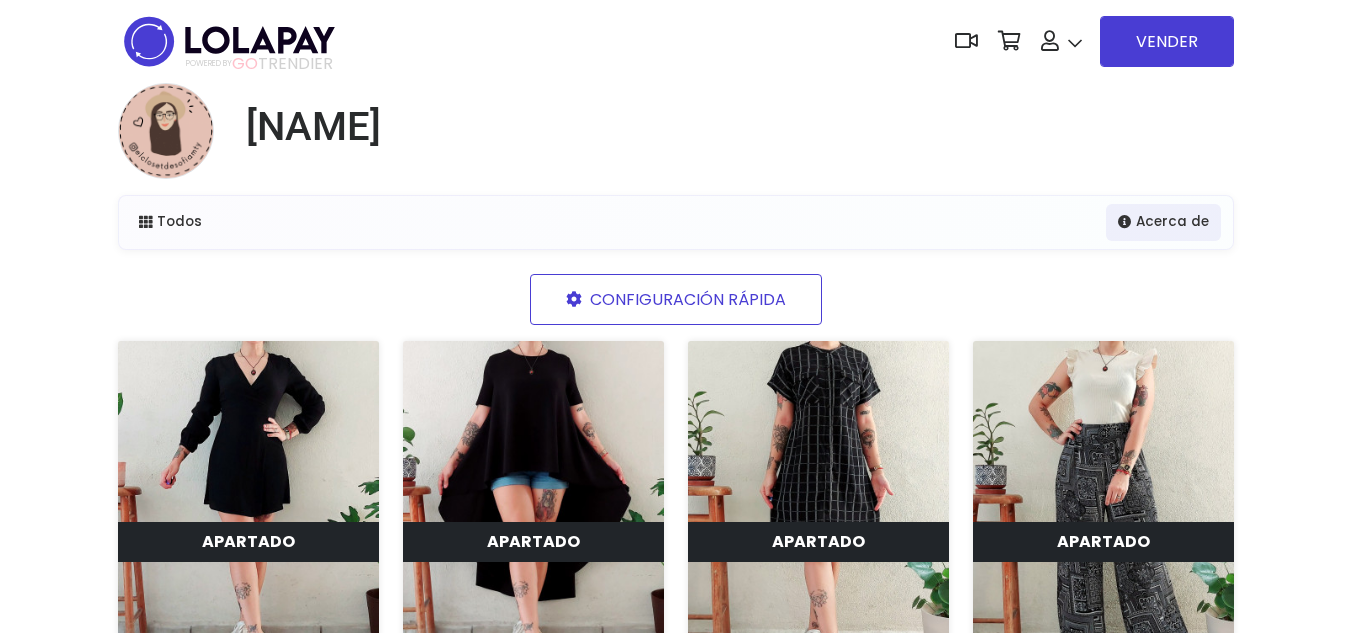 scroll, scrollTop: 0, scrollLeft: 0, axis: both 